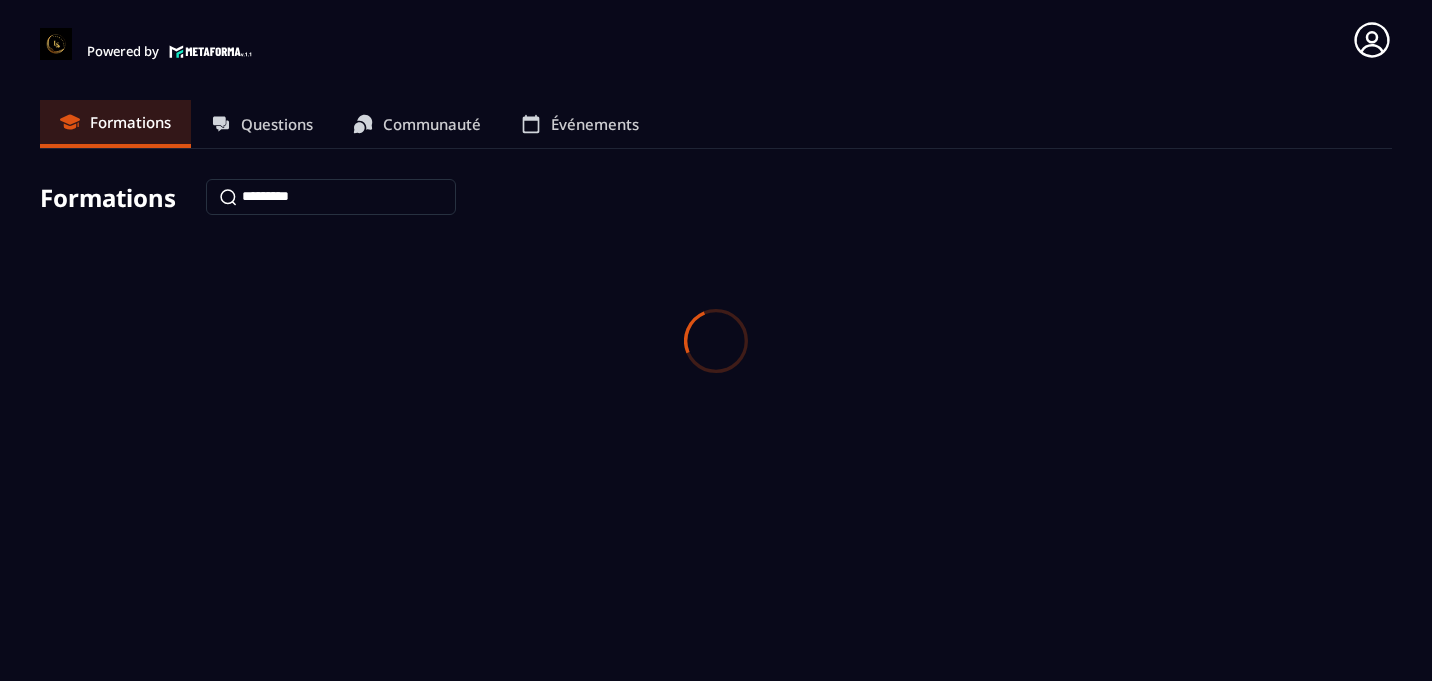 scroll, scrollTop: 0, scrollLeft: 0, axis: both 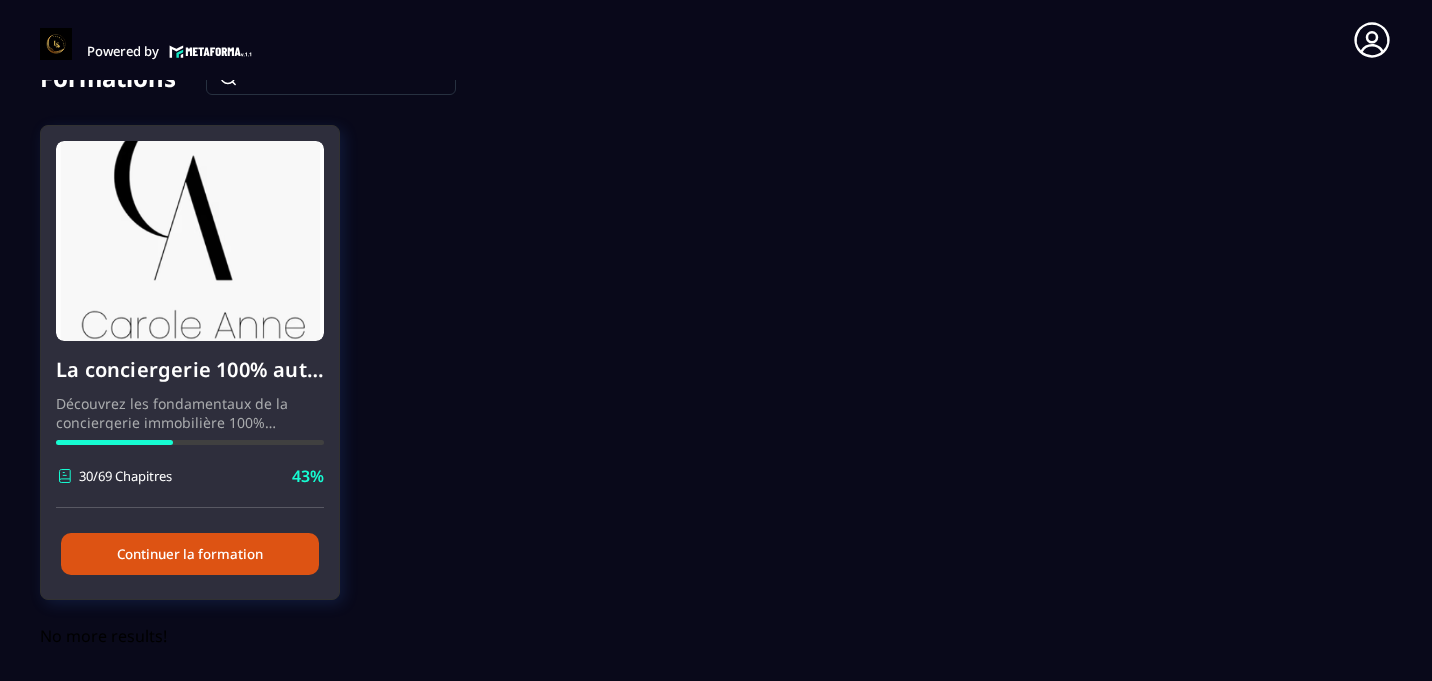 click on "Continuer la formation" at bounding box center [190, 554] 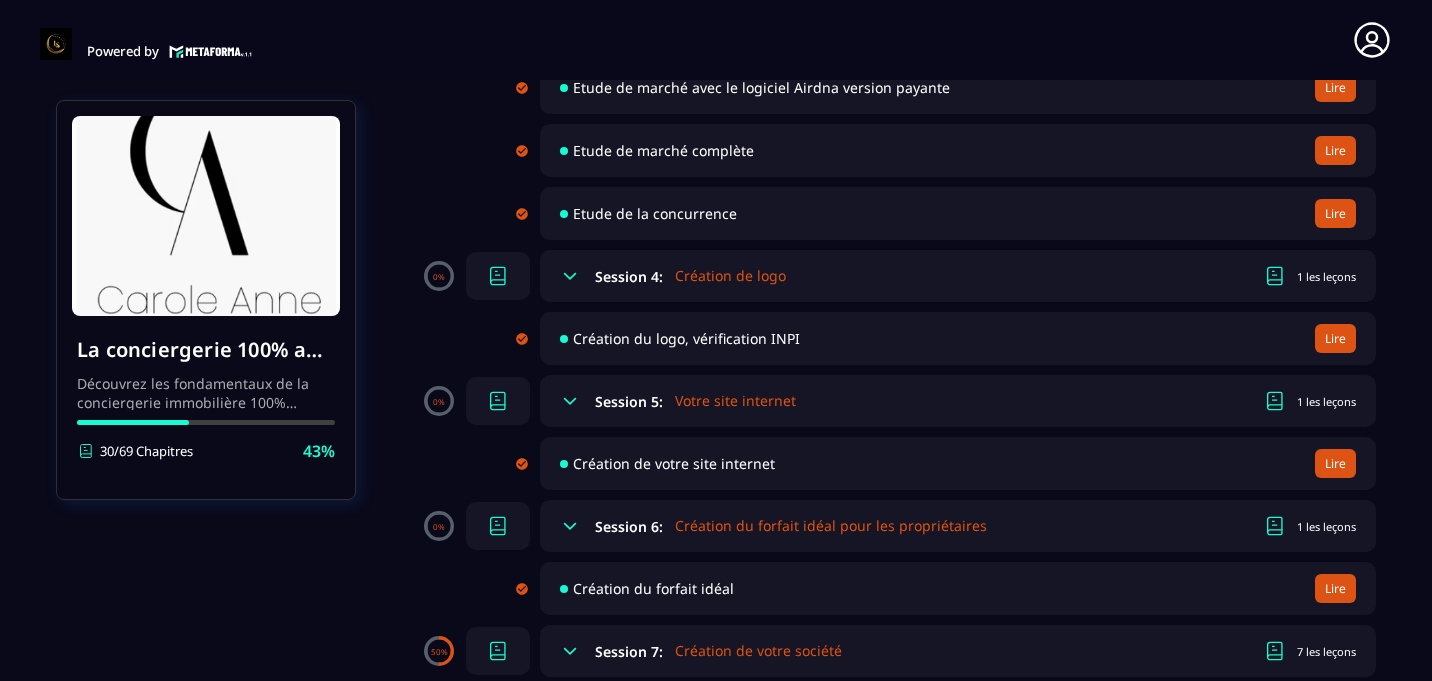 scroll, scrollTop: 919, scrollLeft: 0, axis: vertical 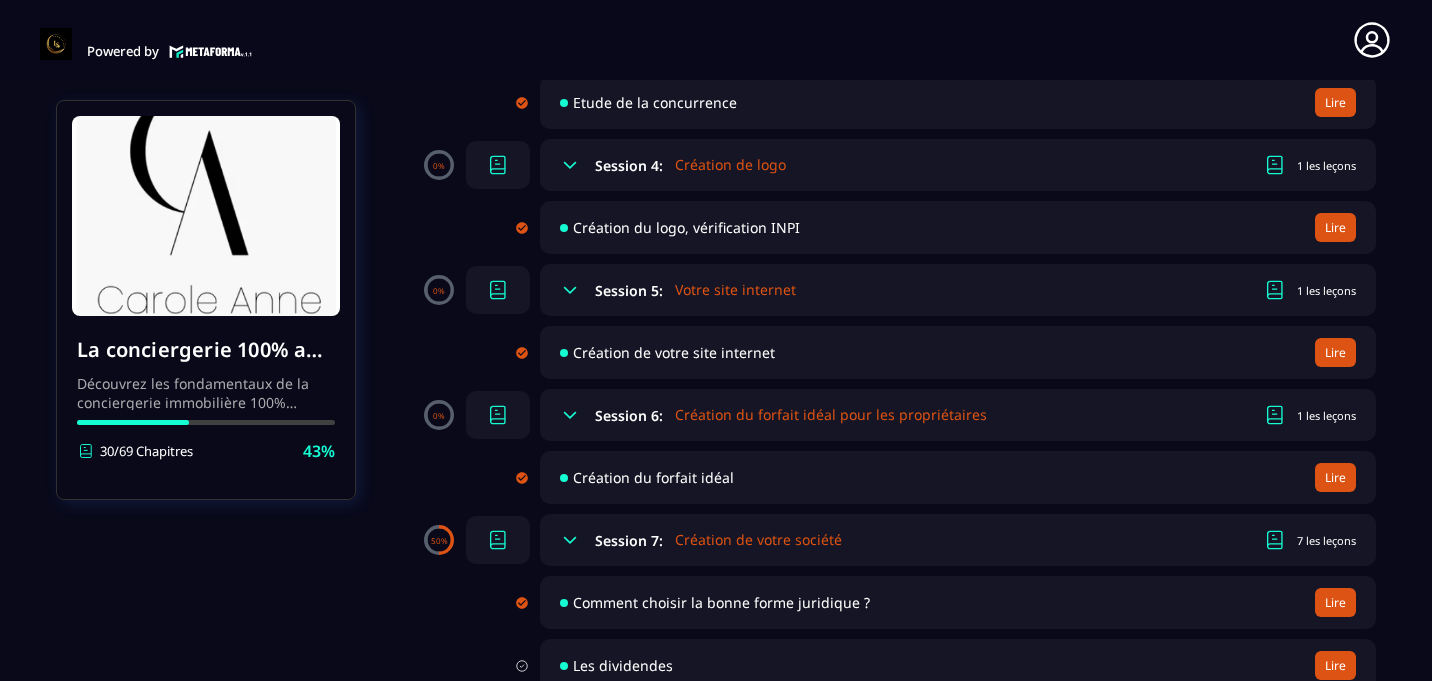 click on "Création du forfait idéal" at bounding box center (653, 477) 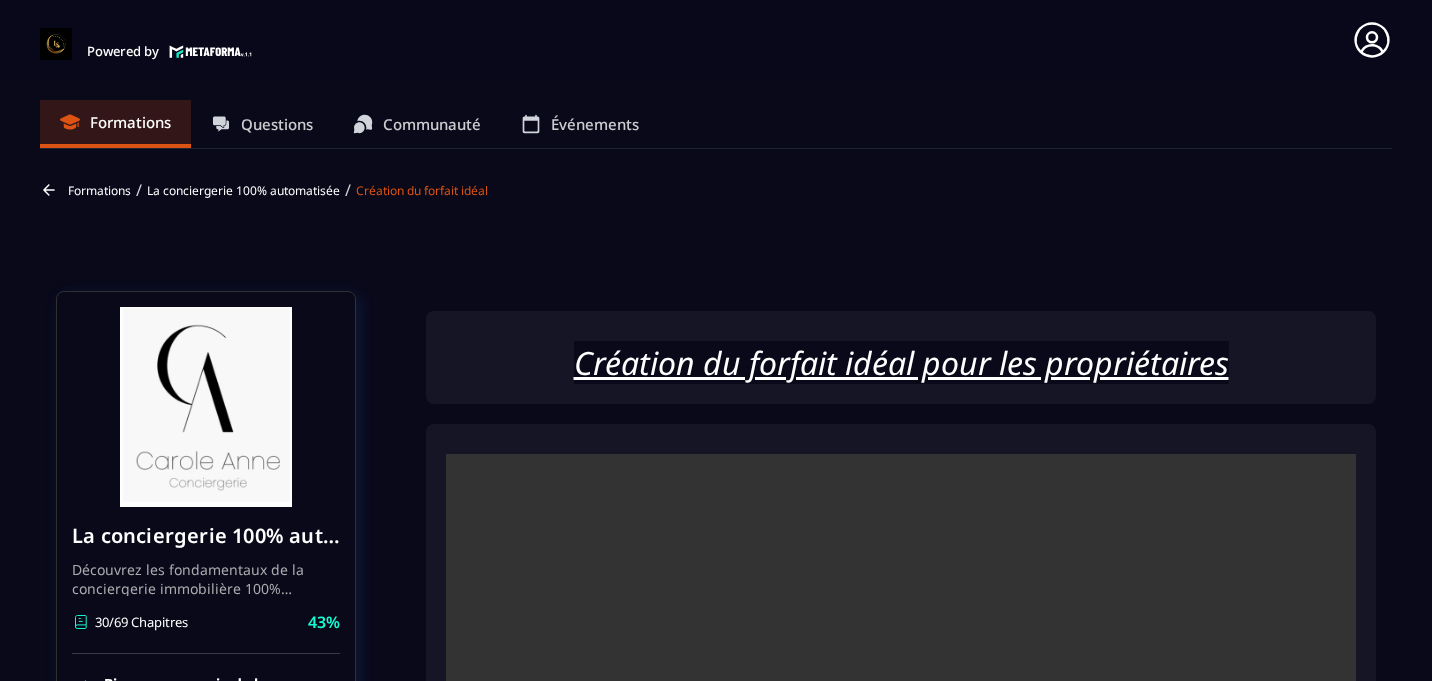scroll, scrollTop: 166, scrollLeft: 0, axis: vertical 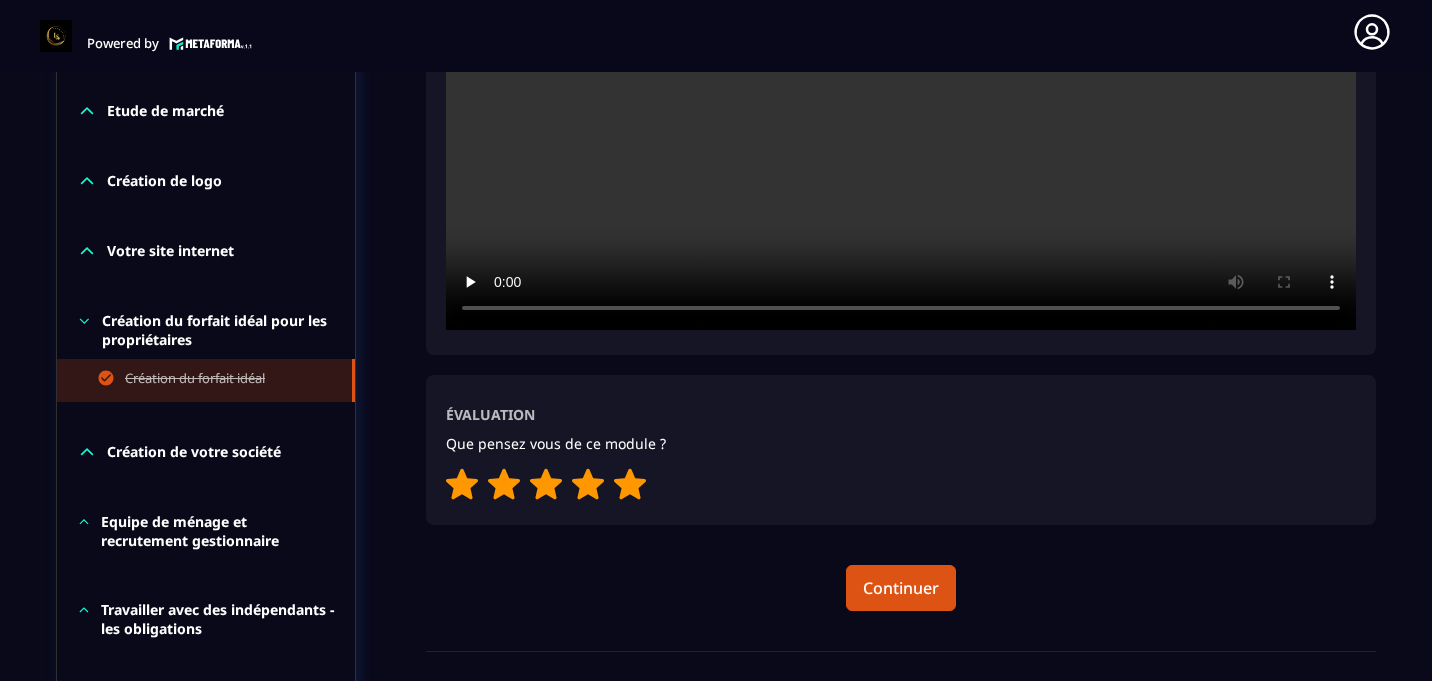 click 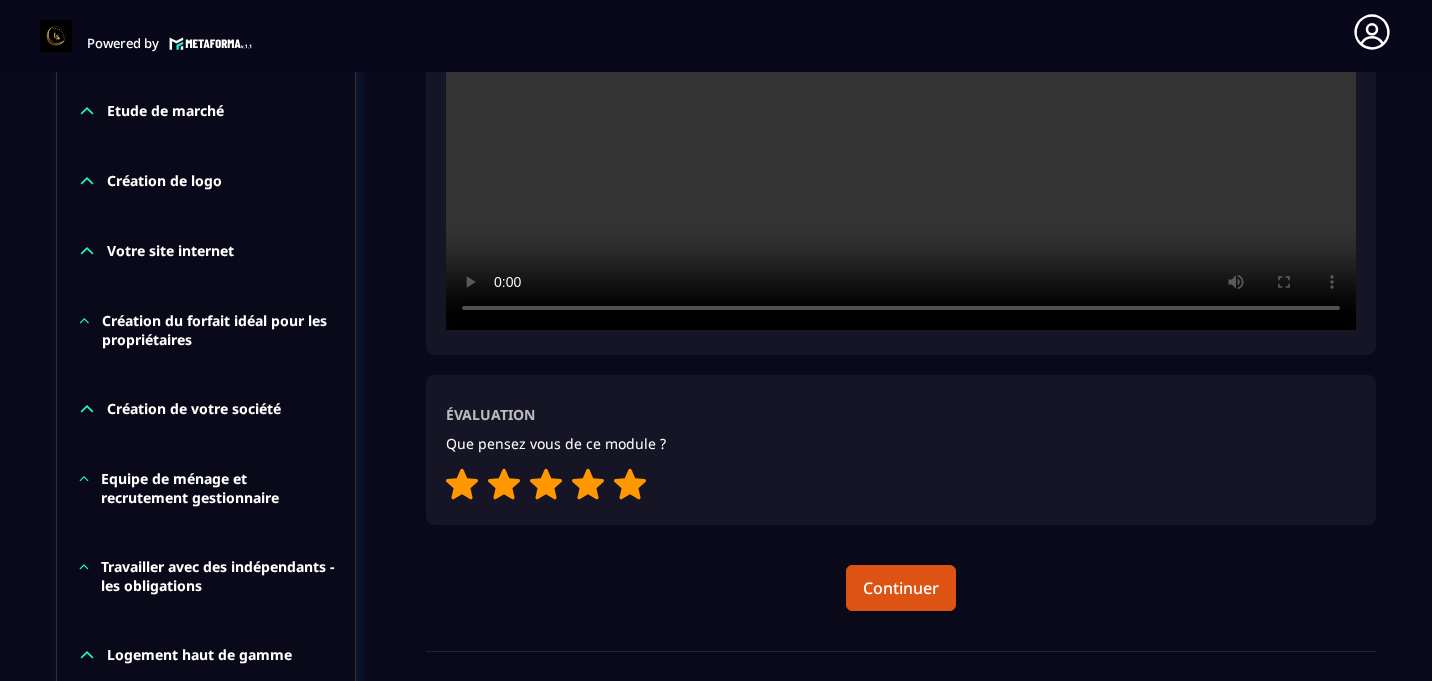 click 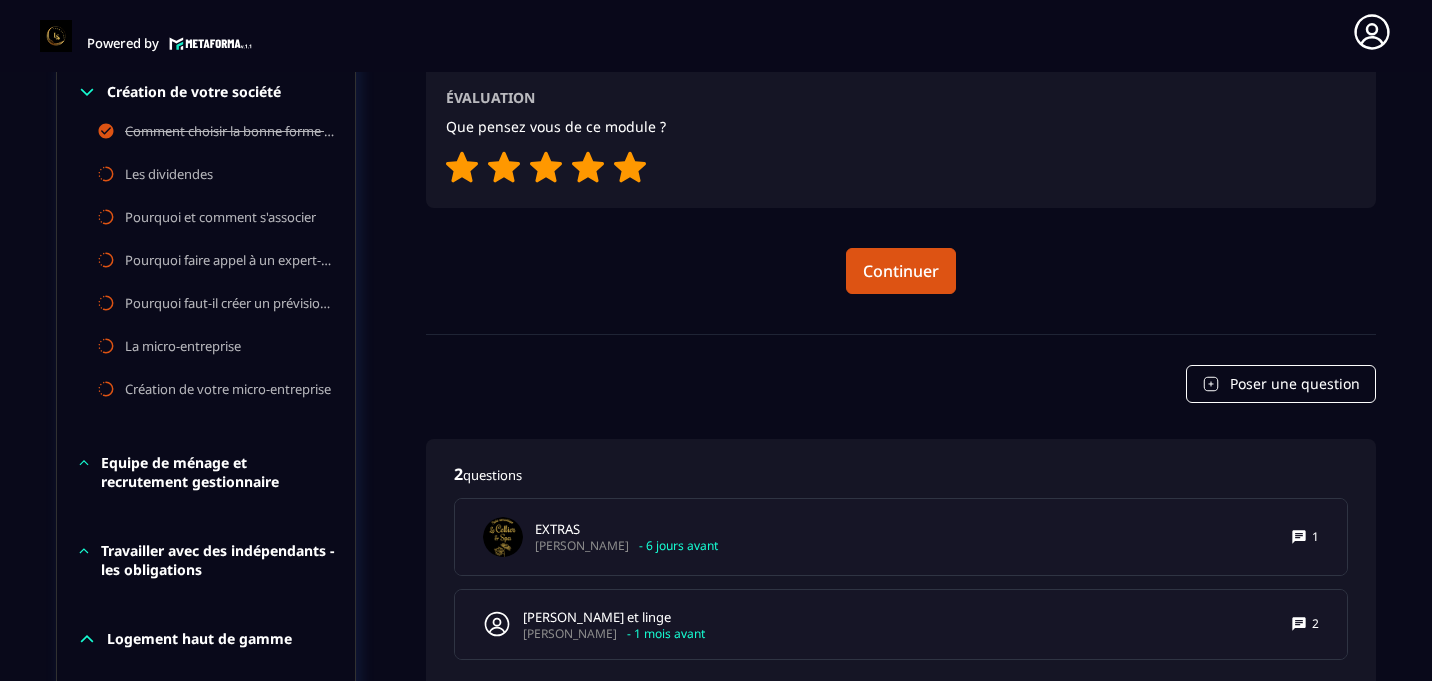 scroll, scrollTop: 1047, scrollLeft: 0, axis: vertical 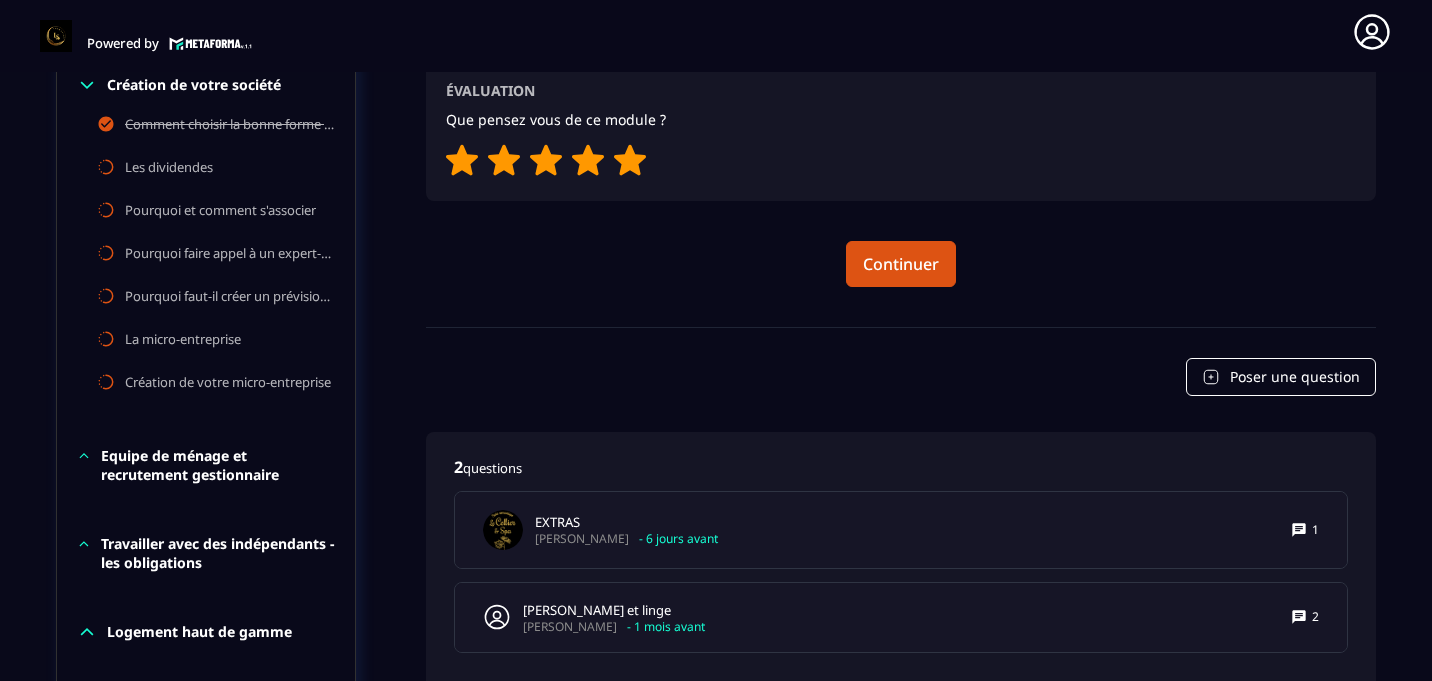 click 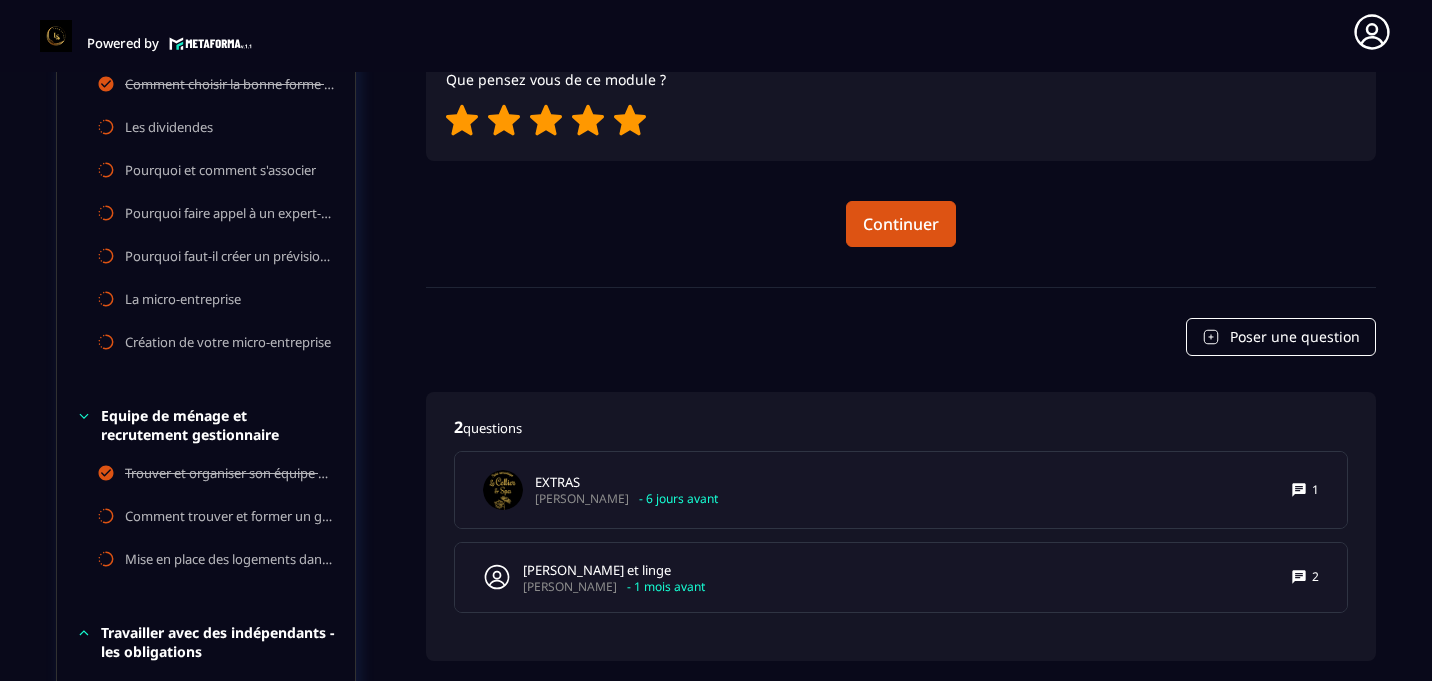 scroll, scrollTop: 1135, scrollLeft: 0, axis: vertical 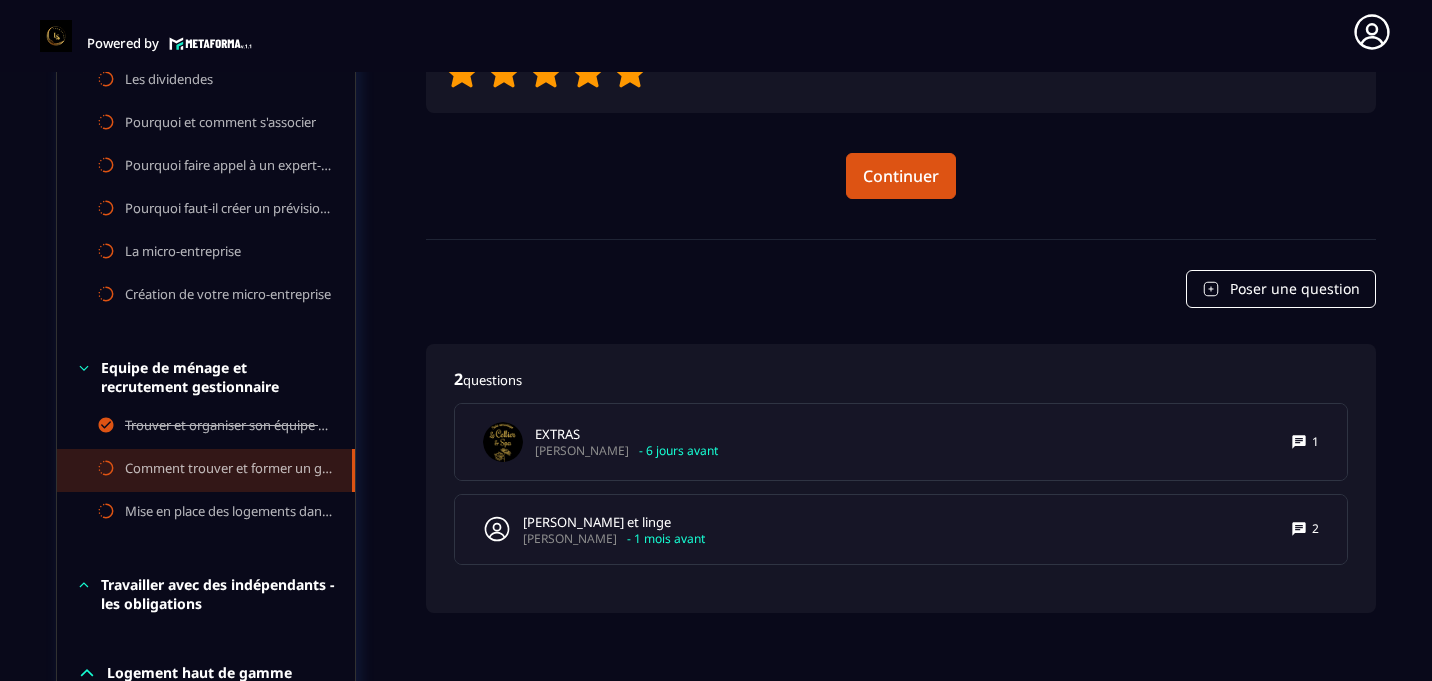 click on "Comment trouver et former un gestionnaire pour vos logements" at bounding box center (228, 470) 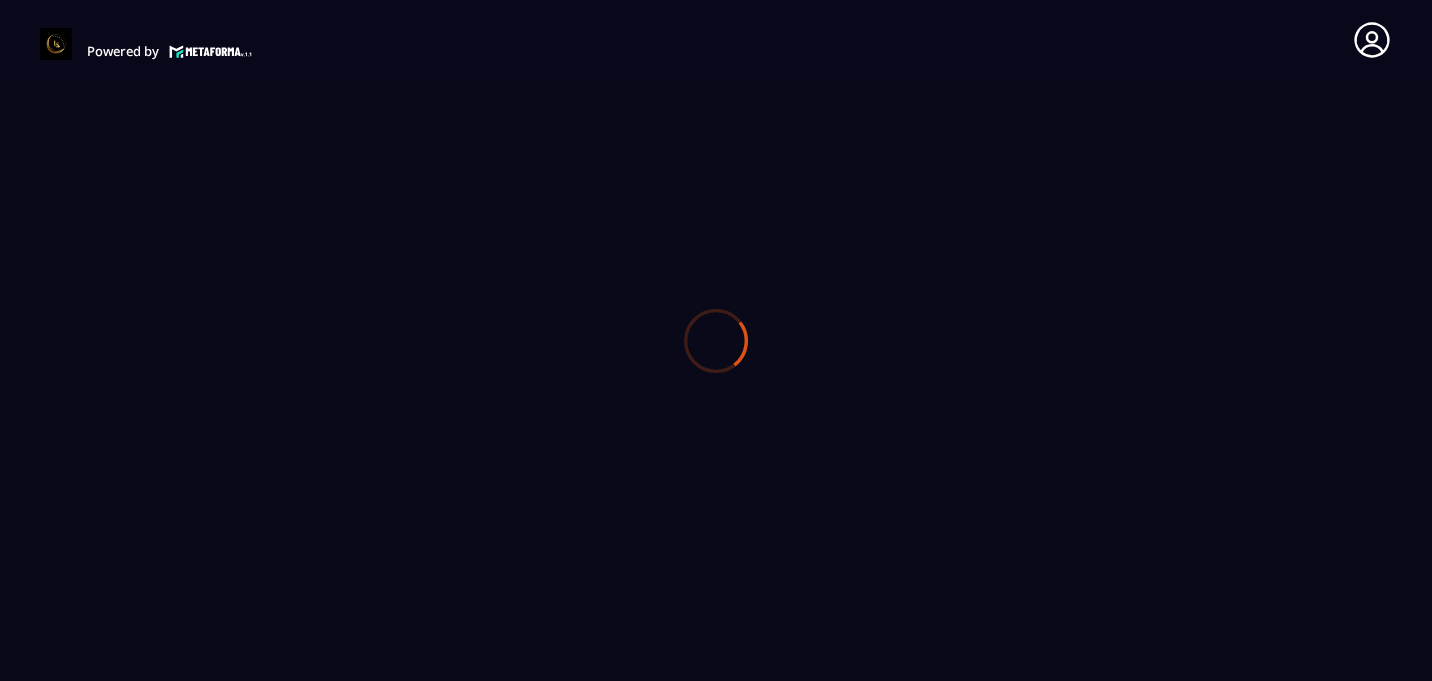 scroll, scrollTop: 0, scrollLeft: 0, axis: both 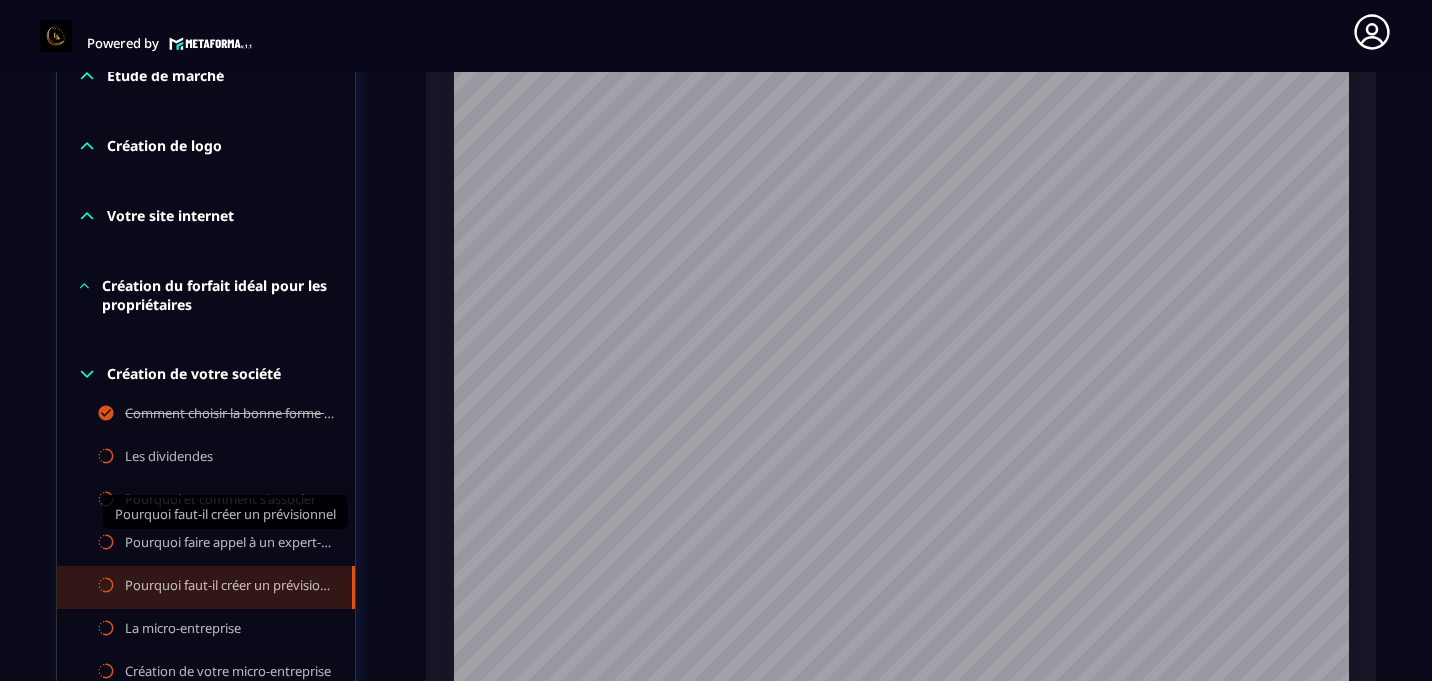 click on "Pourquoi faut-il créer un prévisionnel" at bounding box center (228, 587) 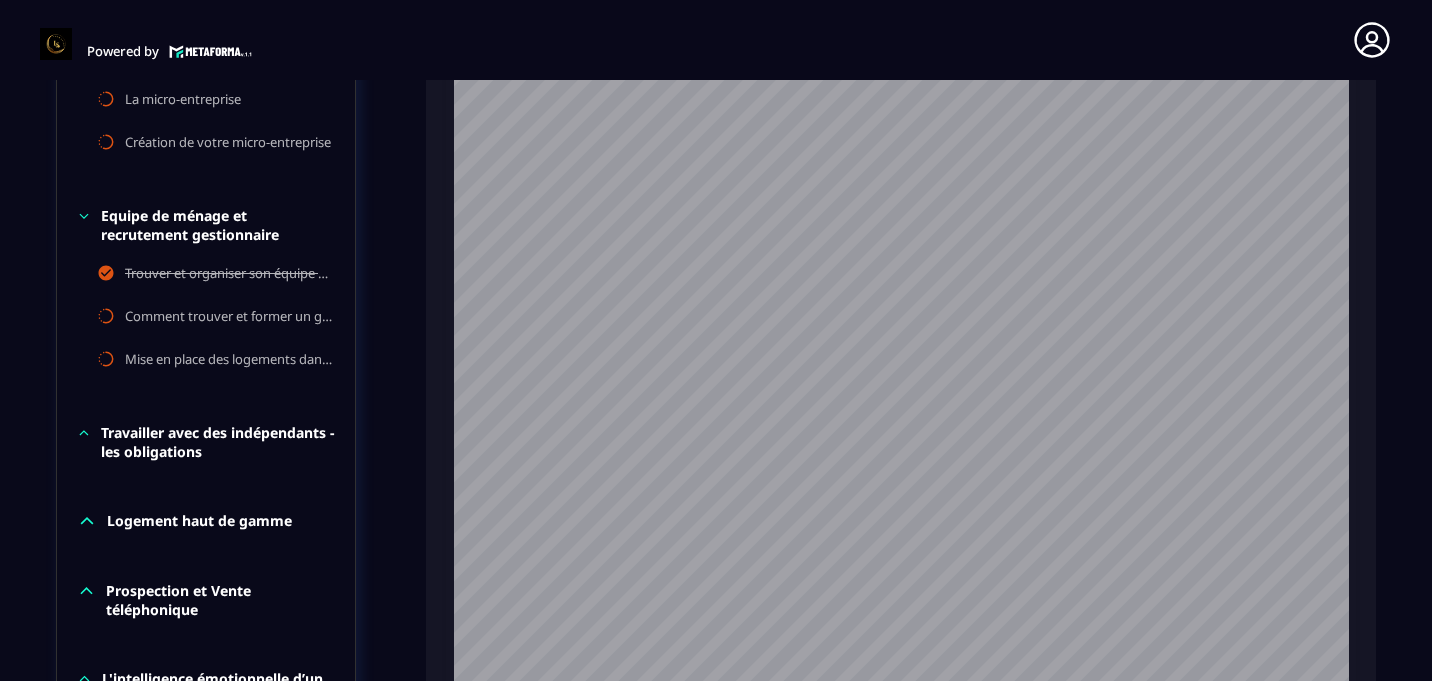 scroll, scrollTop: 1045, scrollLeft: 0, axis: vertical 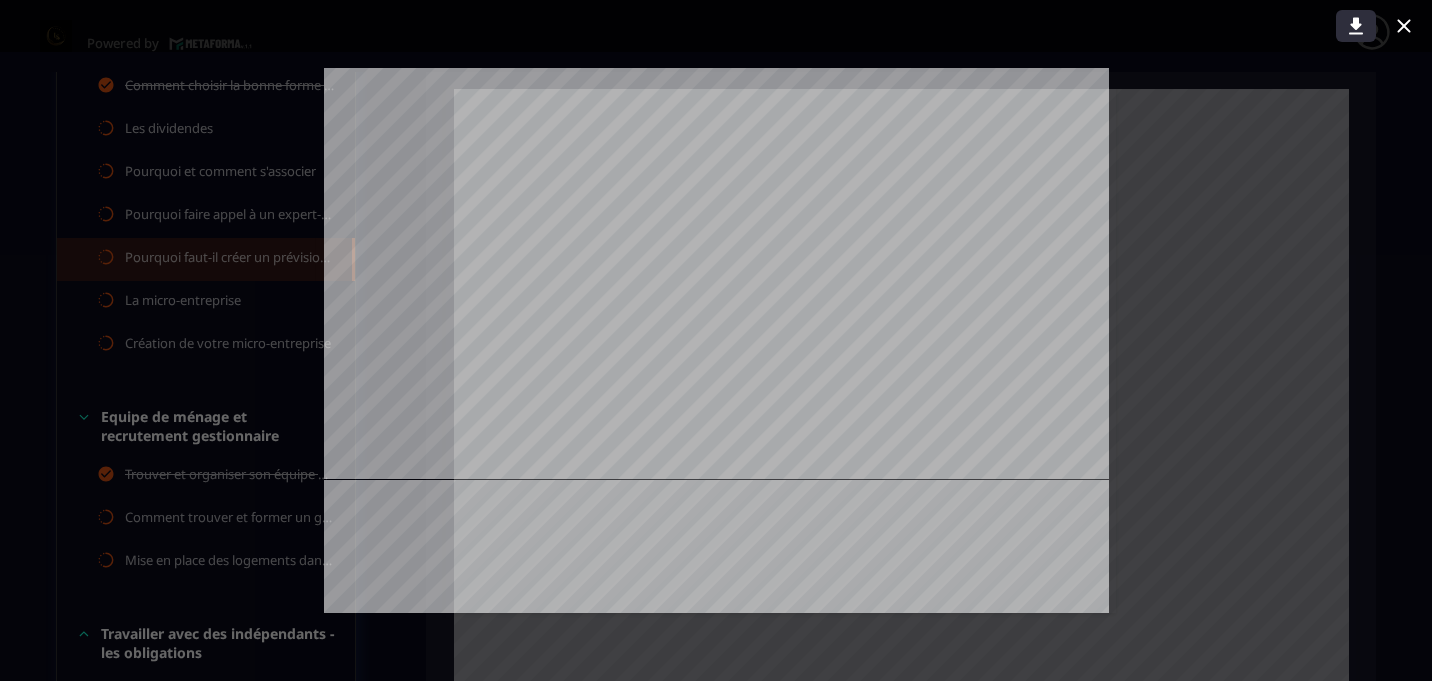 click 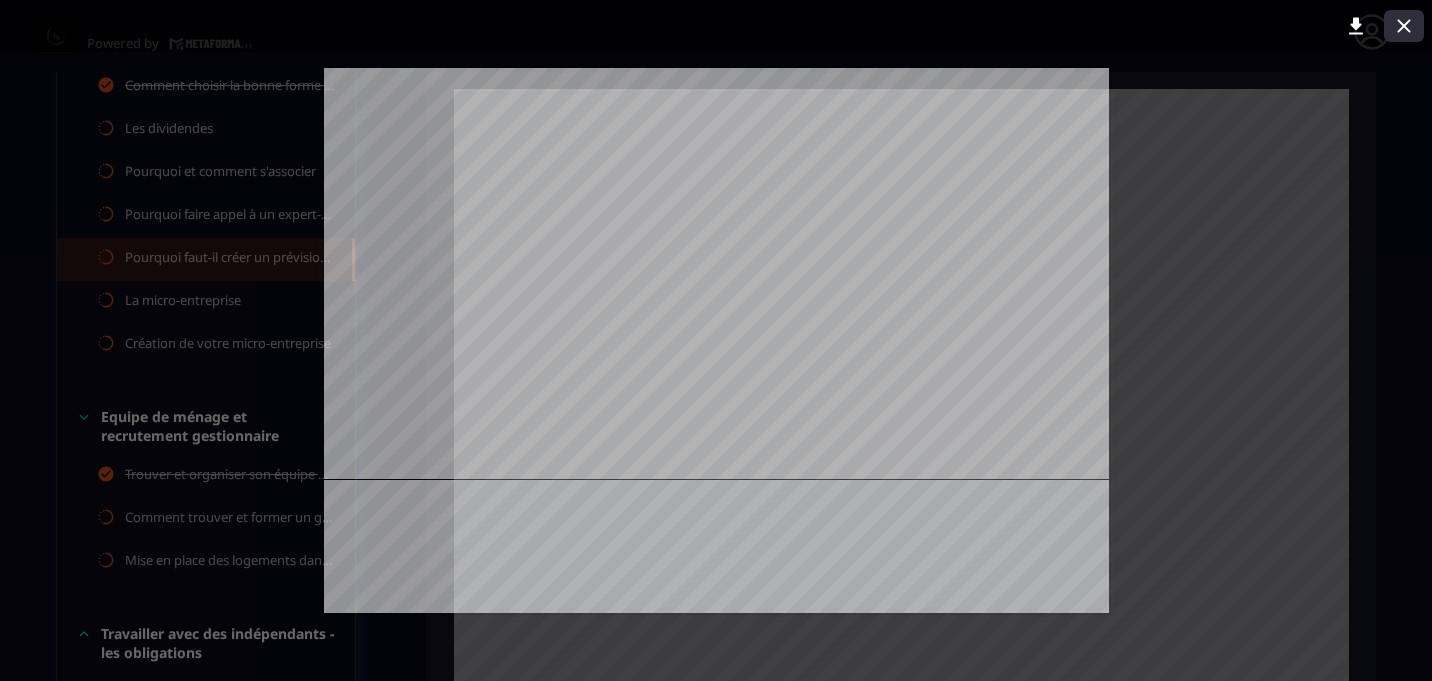click 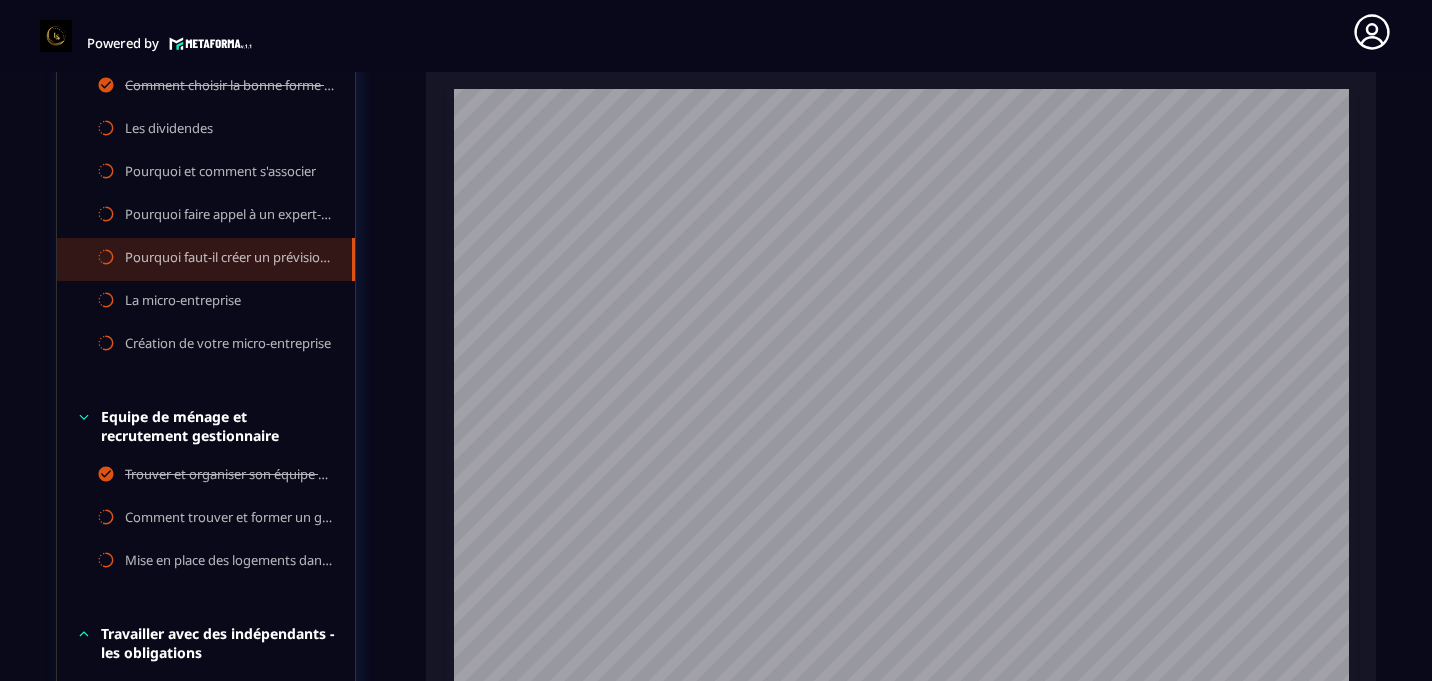 scroll, scrollTop: 2269, scrollLeft: 0, axis: vertical 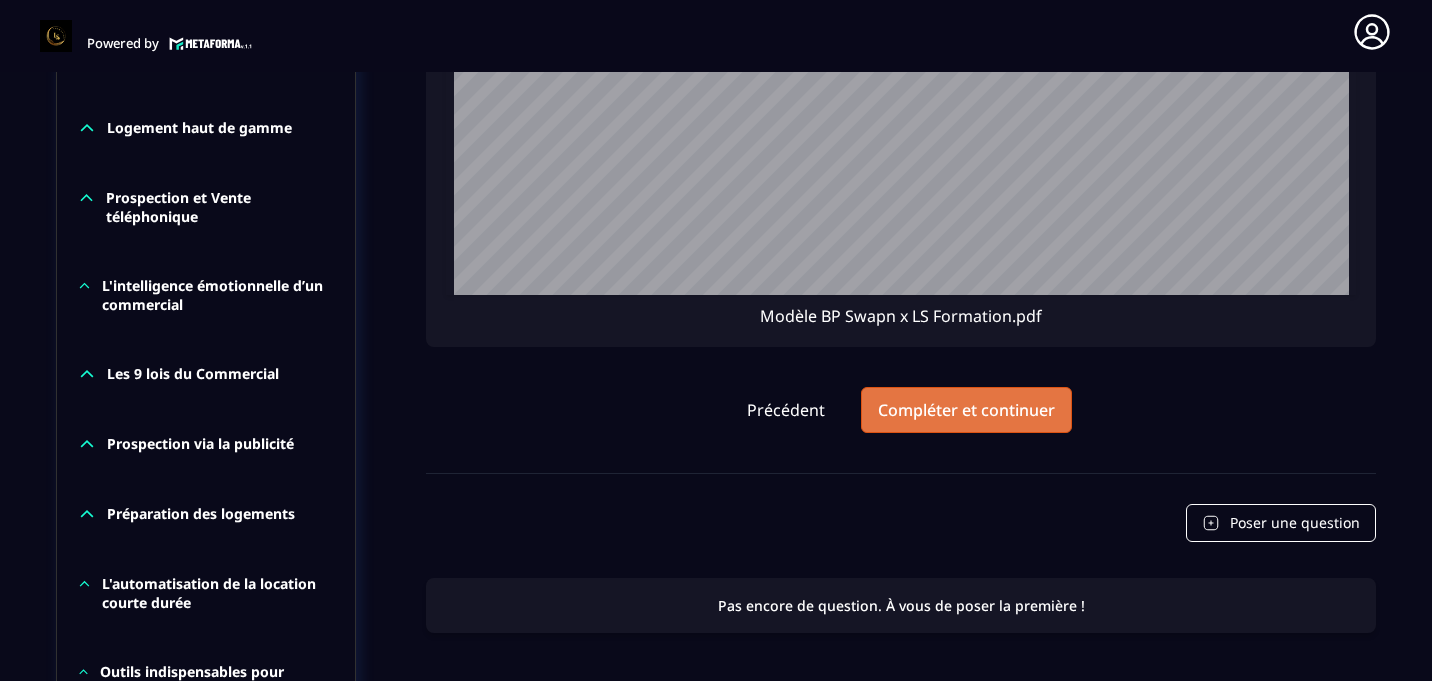 click on "Compléter et continuer" at bounding box center [966, 410] 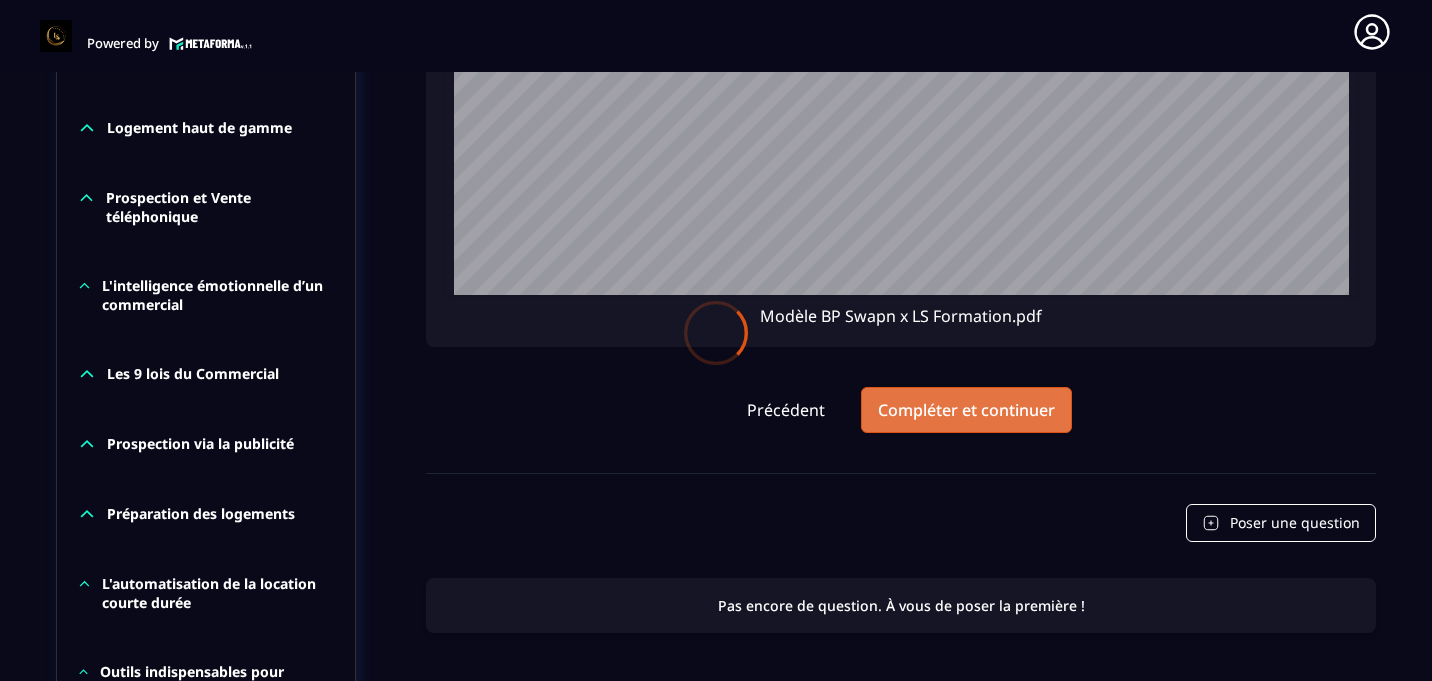 scroll, scrollTop: 0, scrollLeft: 0, axis: both 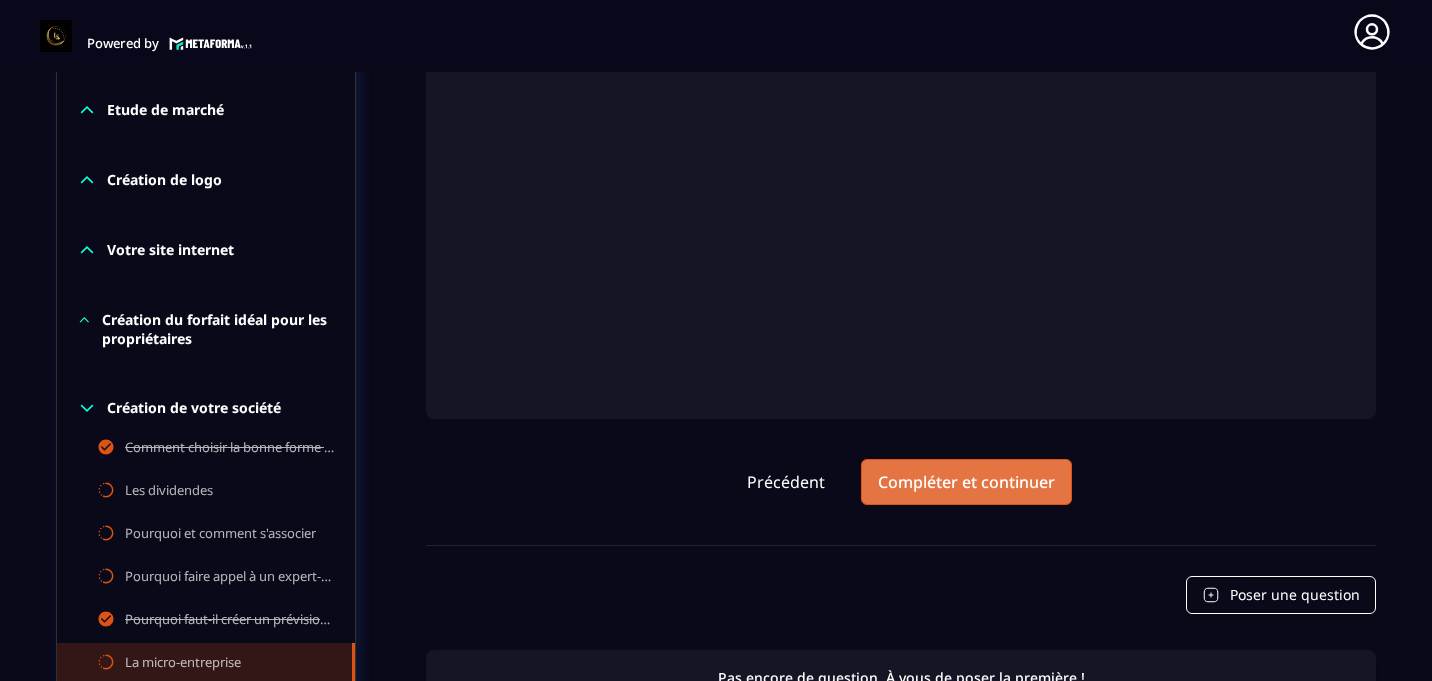 click on "Compléter et continuer" at bounding box center [966, 482] 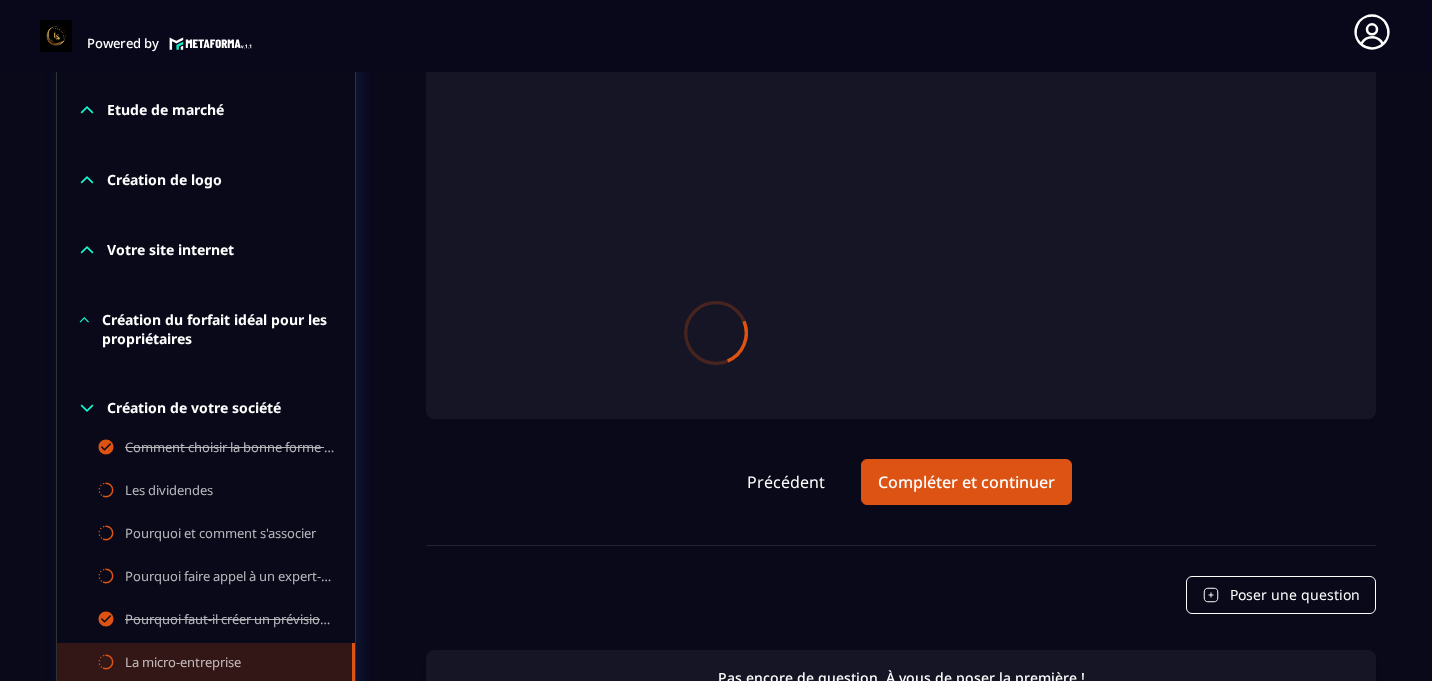 scroll, scrollTop: 0, scrollLeft: 0, axis: both 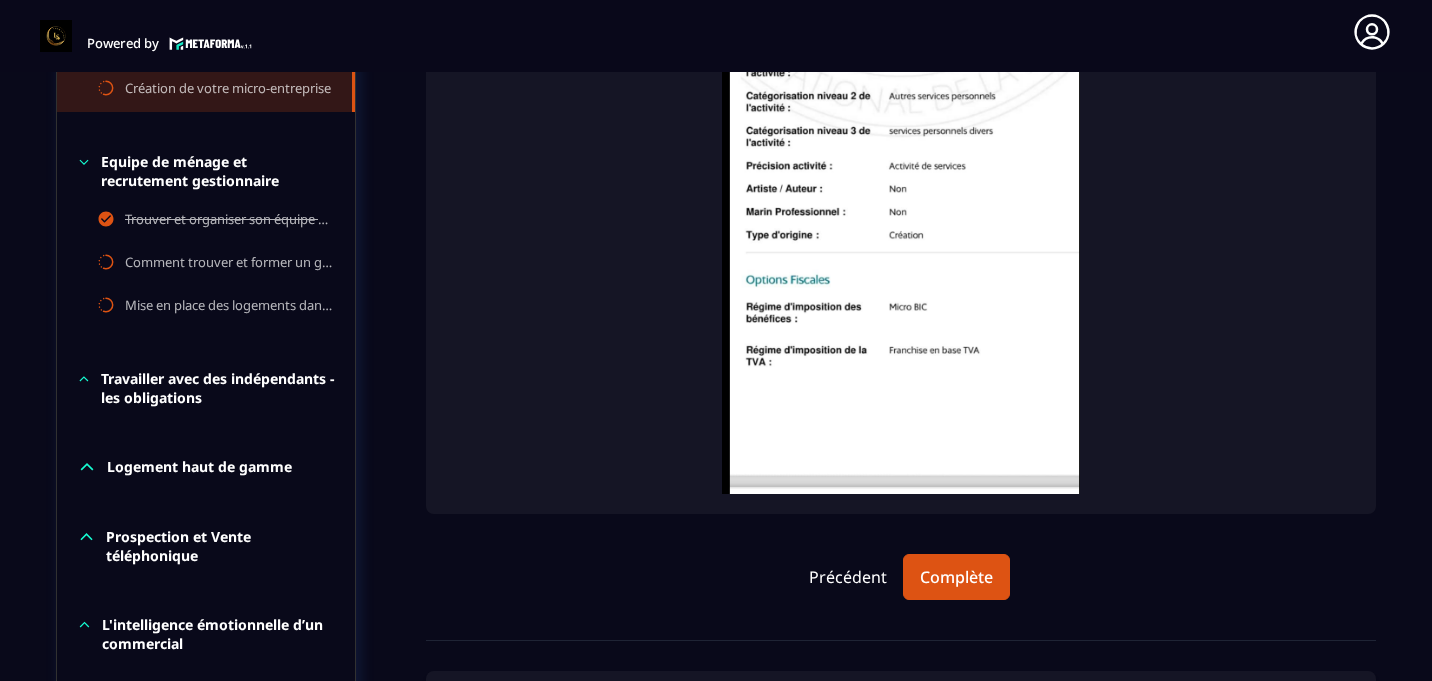 click at bounding box center [901, 194] 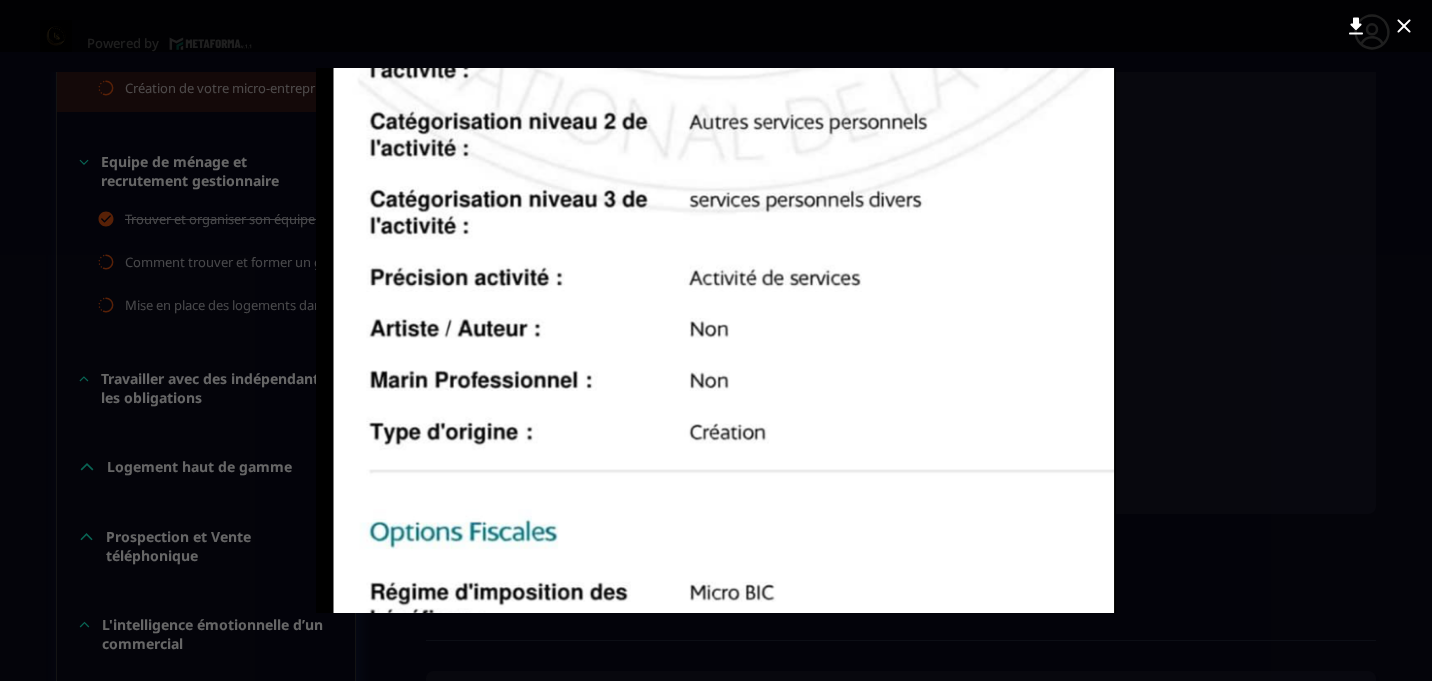 click at bounding box center [716, 340] 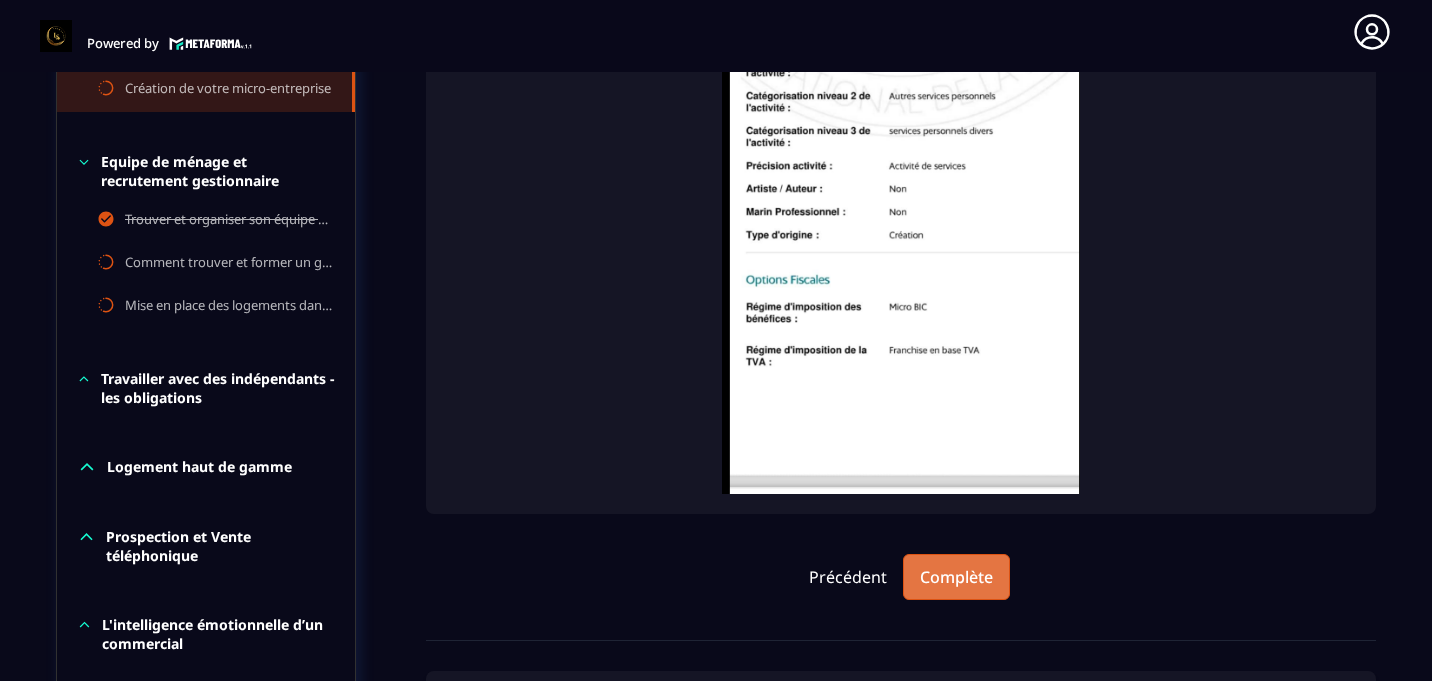 click on "Complète" at bounding box center (956, 577) 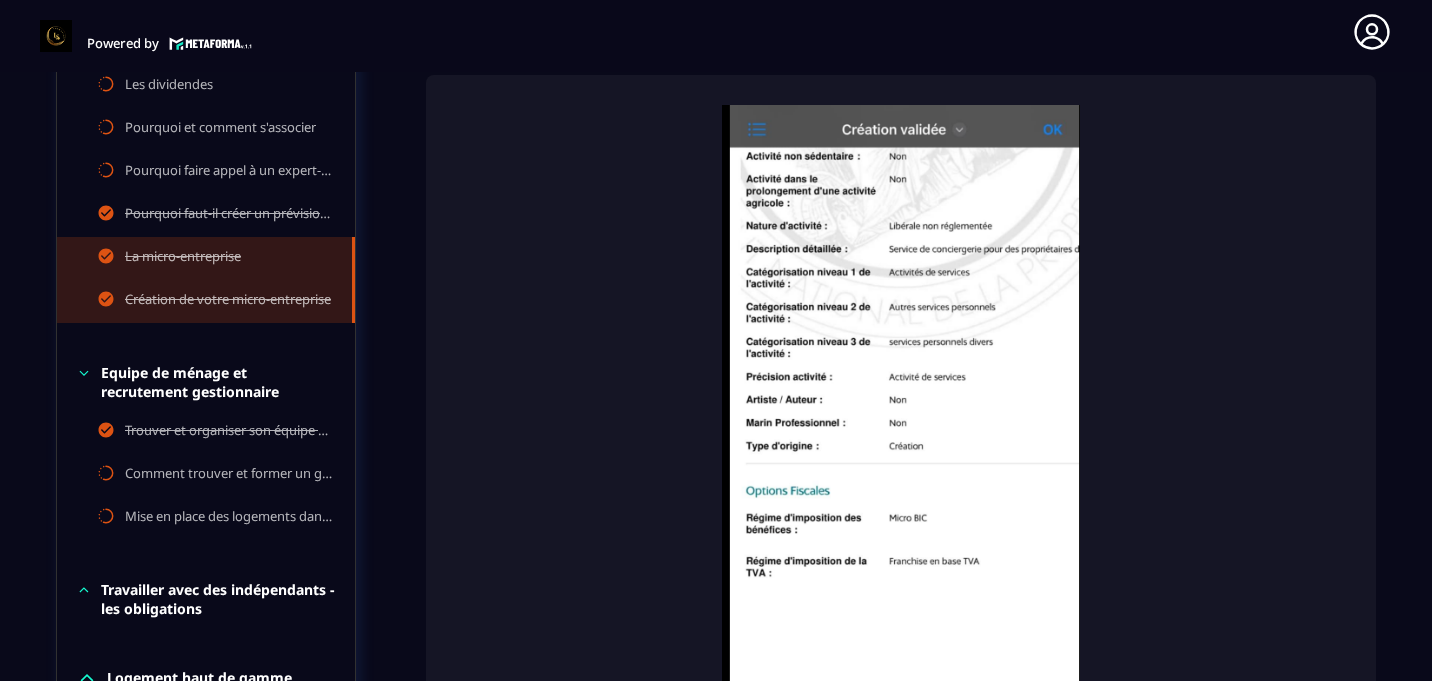 scroll, scrollTop: 1133, scrollLeft: 0, axis: vertical 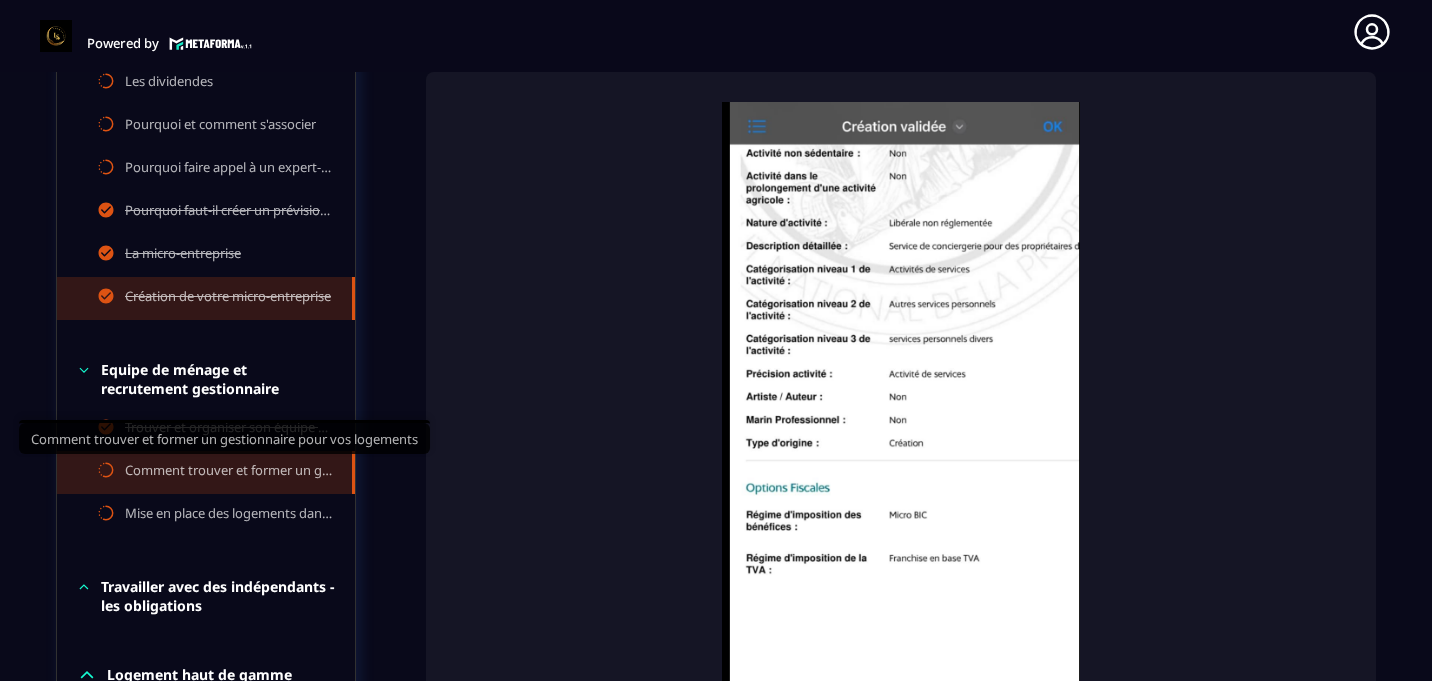 click on "Comment trouver et former un gestionnaire pour vos logements" at bounding box center [228, 472] 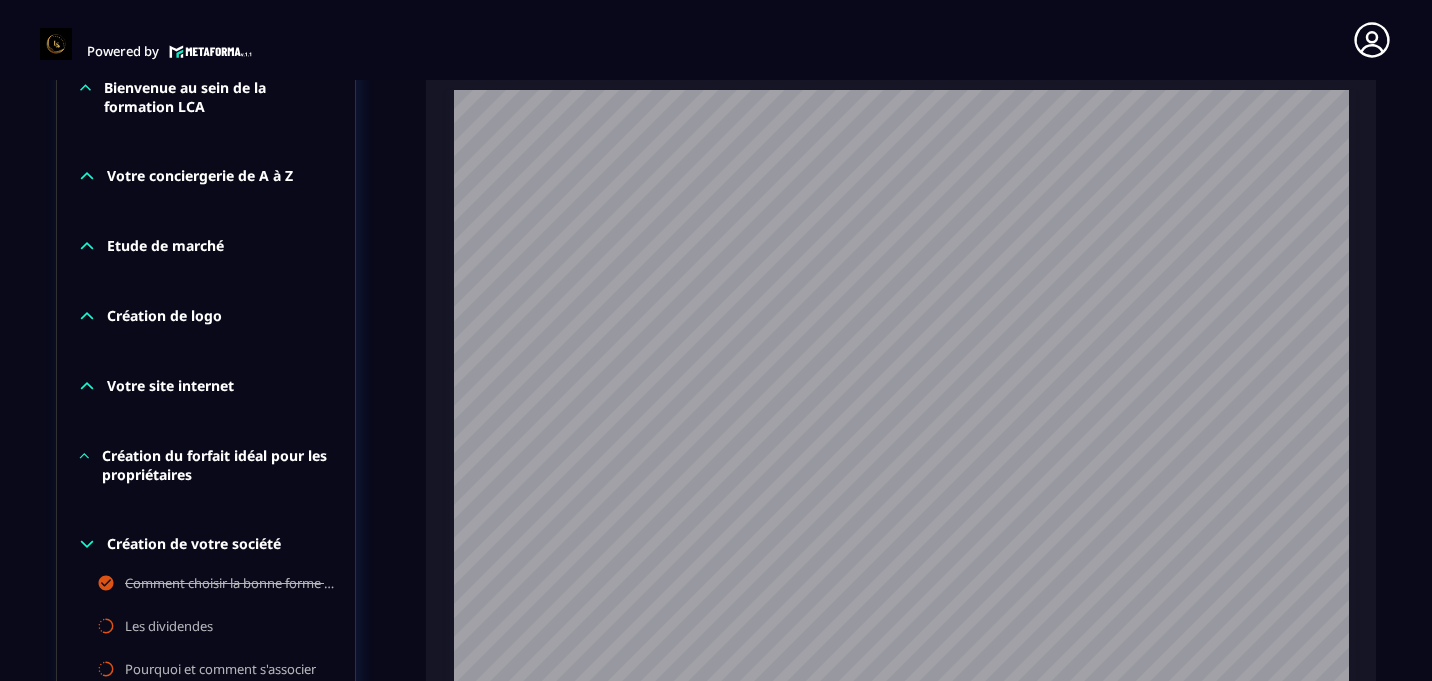 scroll, scrollTop: 1081, scrollLeft: 0, axis: vertical 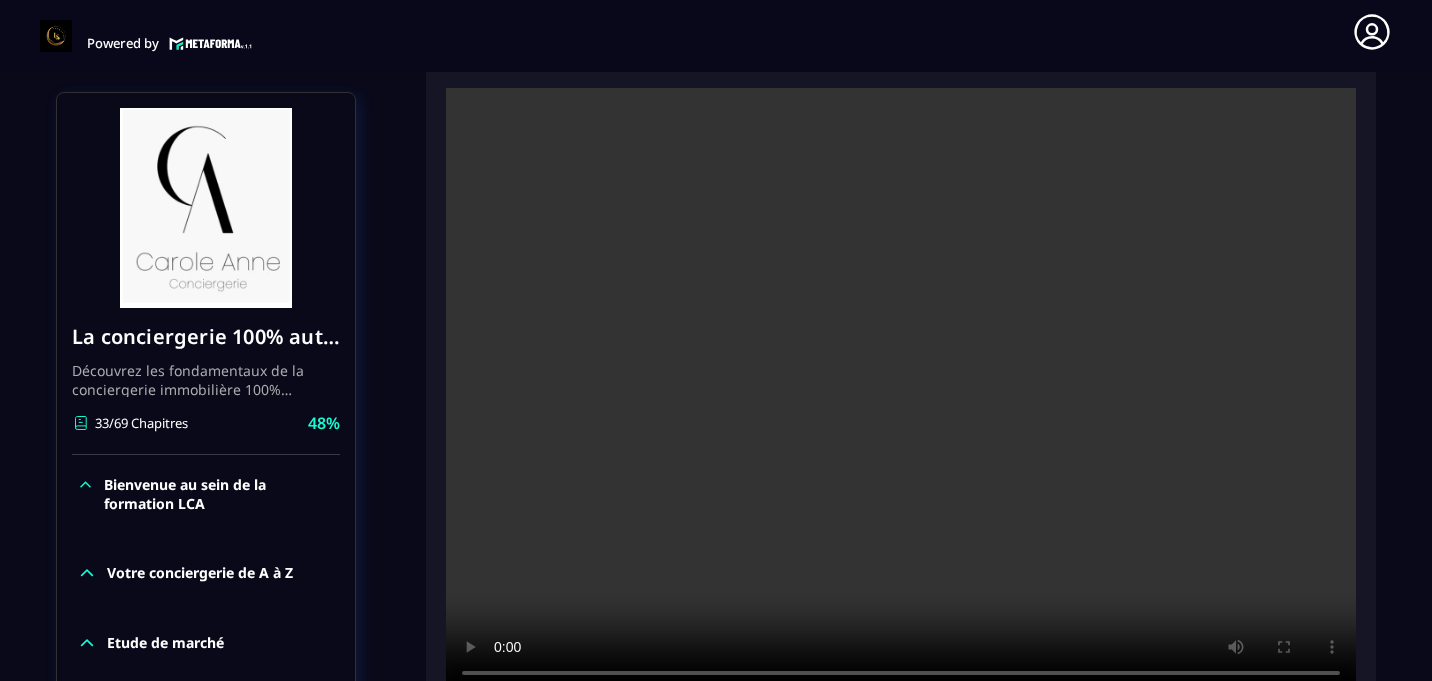 type 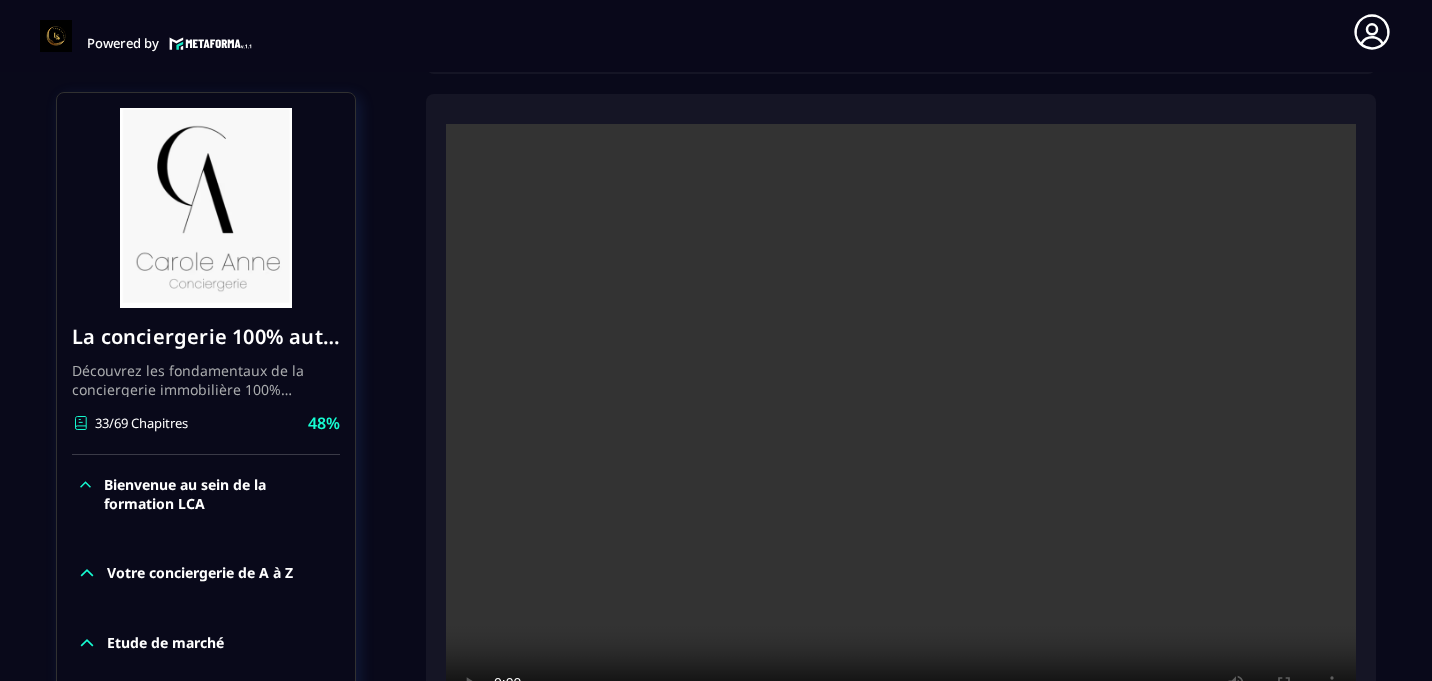 scroll, scrollTop: 422, scrollLeft: 0, axis: vertical 